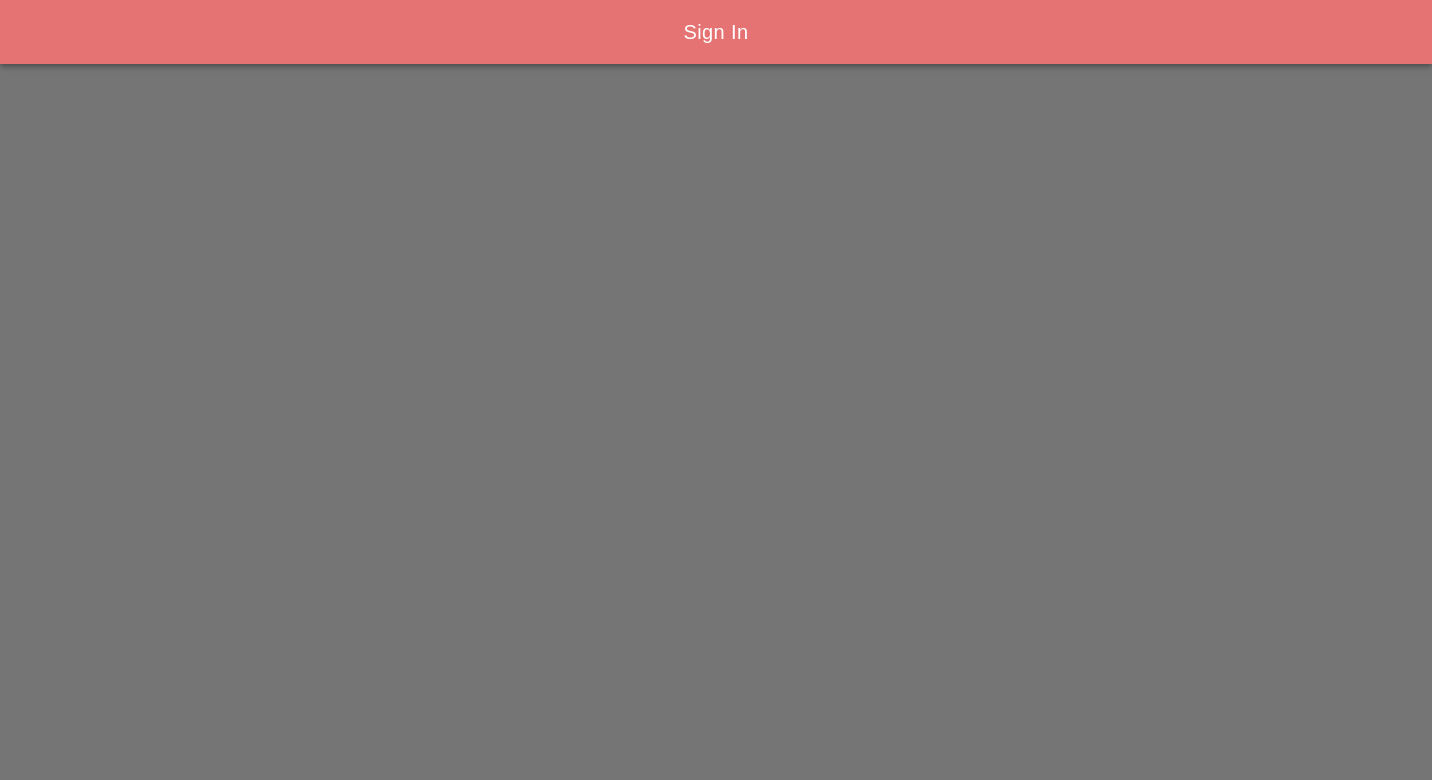 scroll, scrollTop: 0, scrollLeft: 0, axis: both 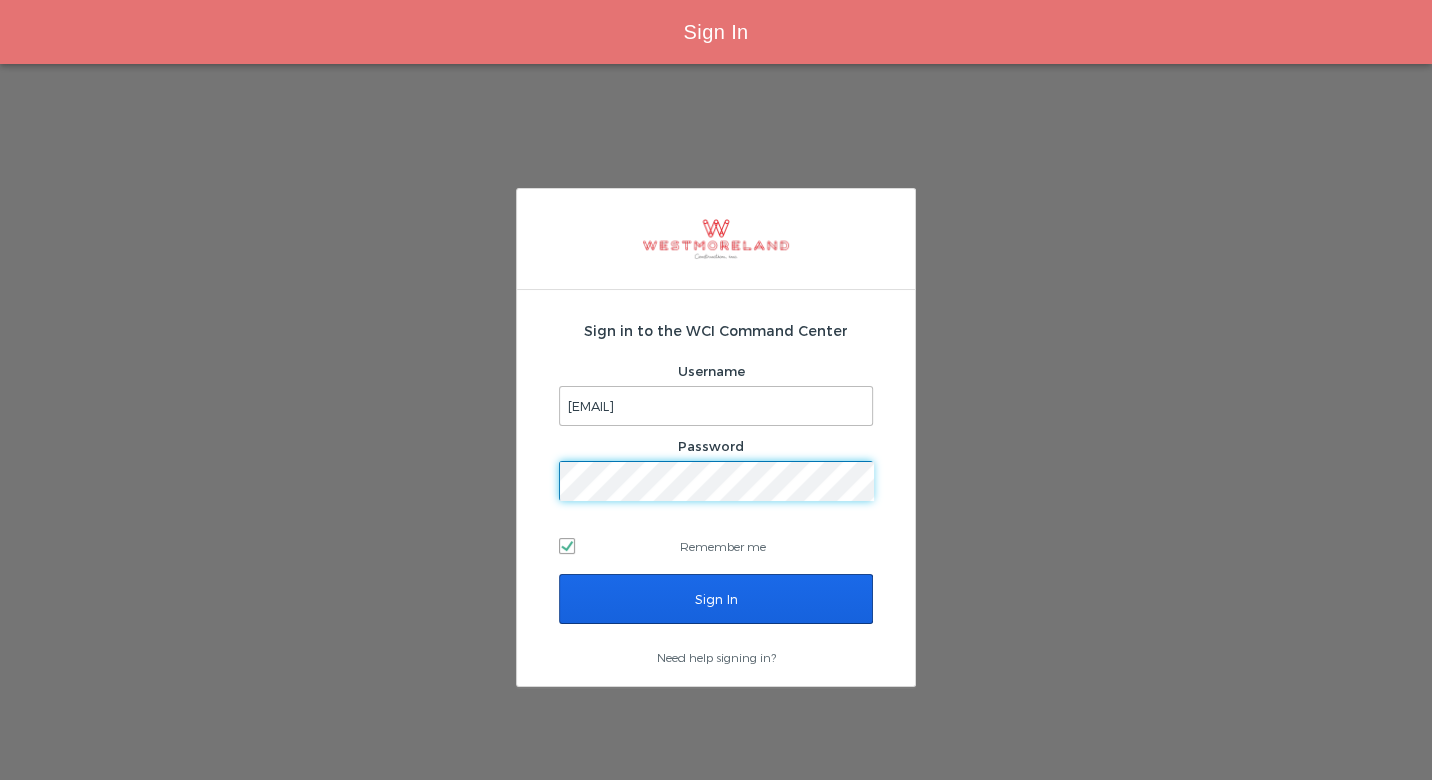 click on "Sign In" at bounding box center (716, 599) 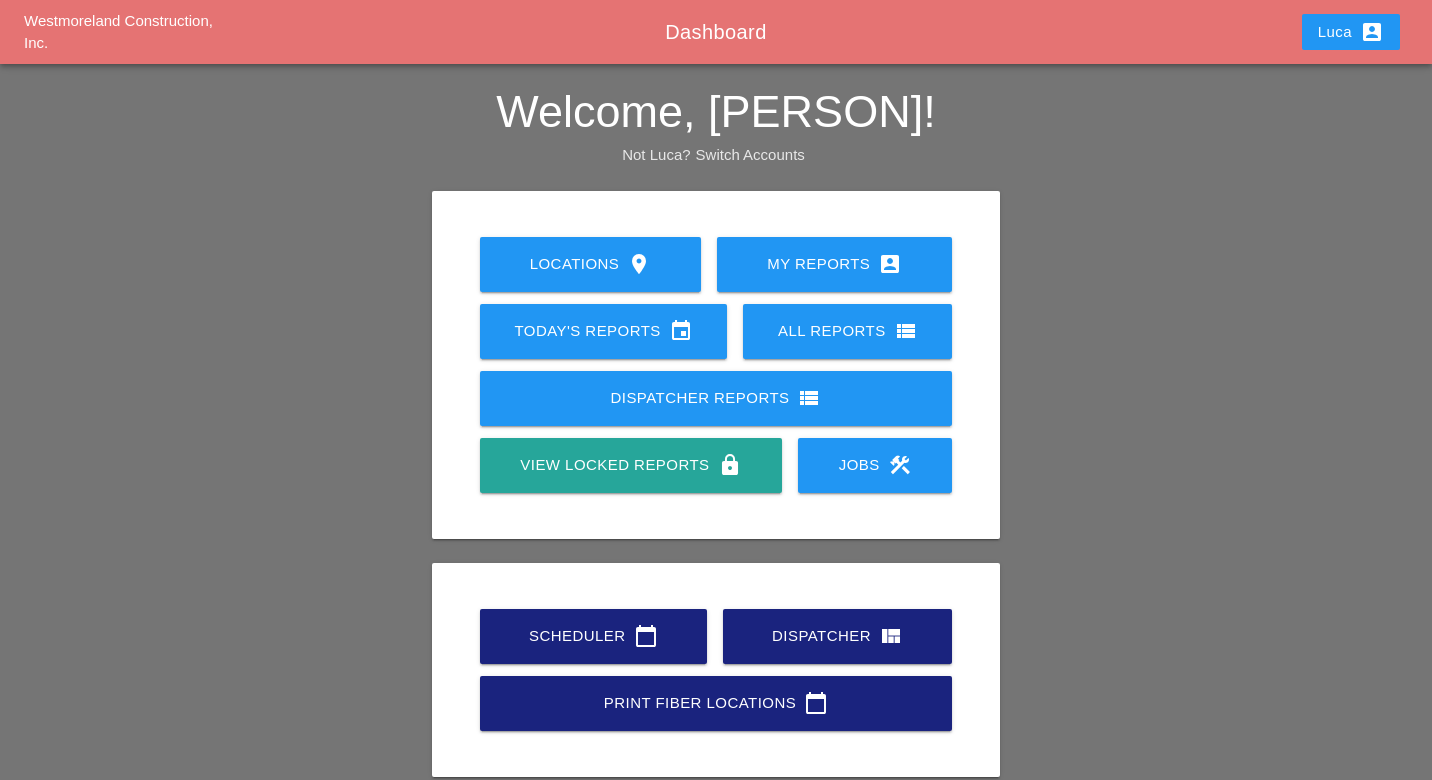 scroll, scrollTop: 0, scrollLeft: 0, axis: both 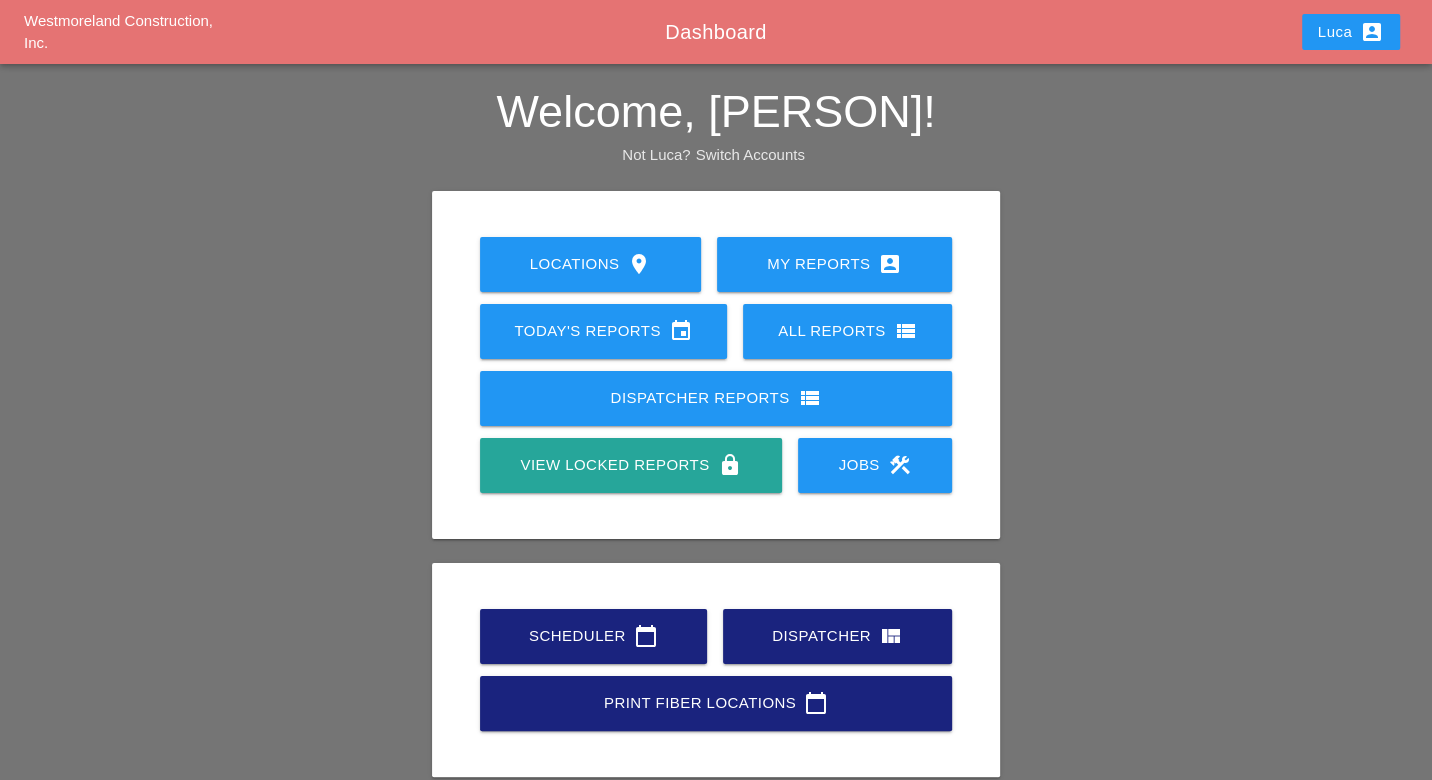click on "calendar_today" at bounding box center [646, 636] 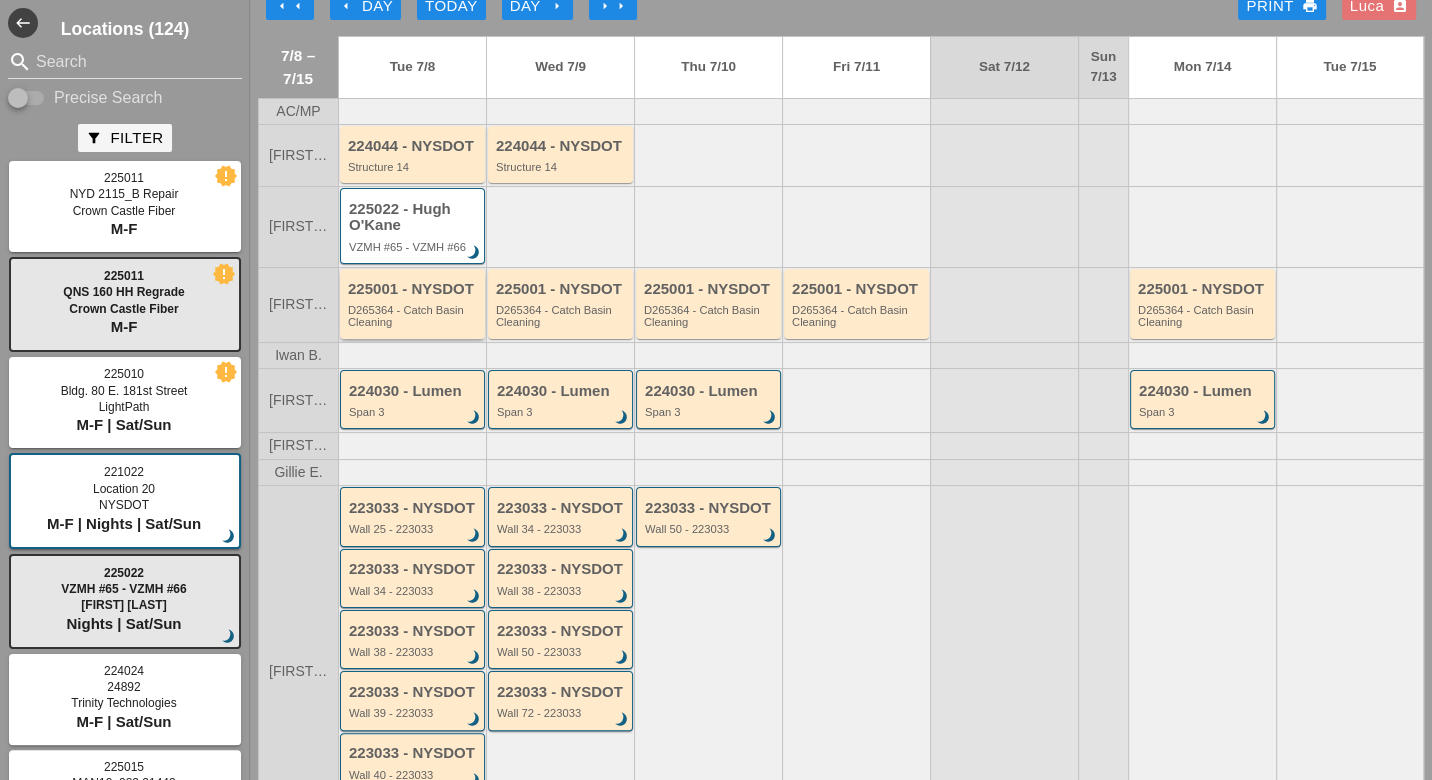 scroll, scrollTop: 0, scrollLeft: 0, axis: both 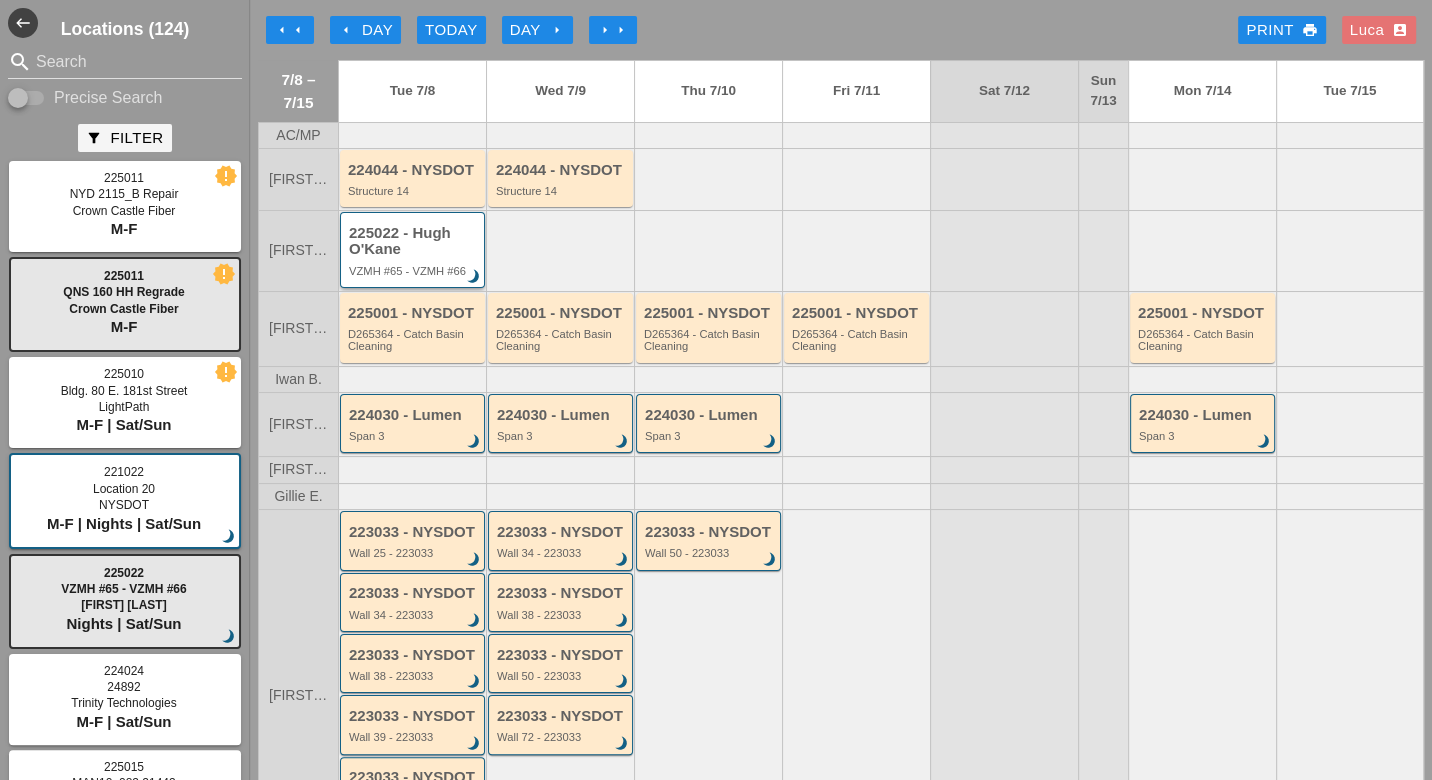 click on "225022 - Hugh O'Kane" at bounding box center (414, 241) 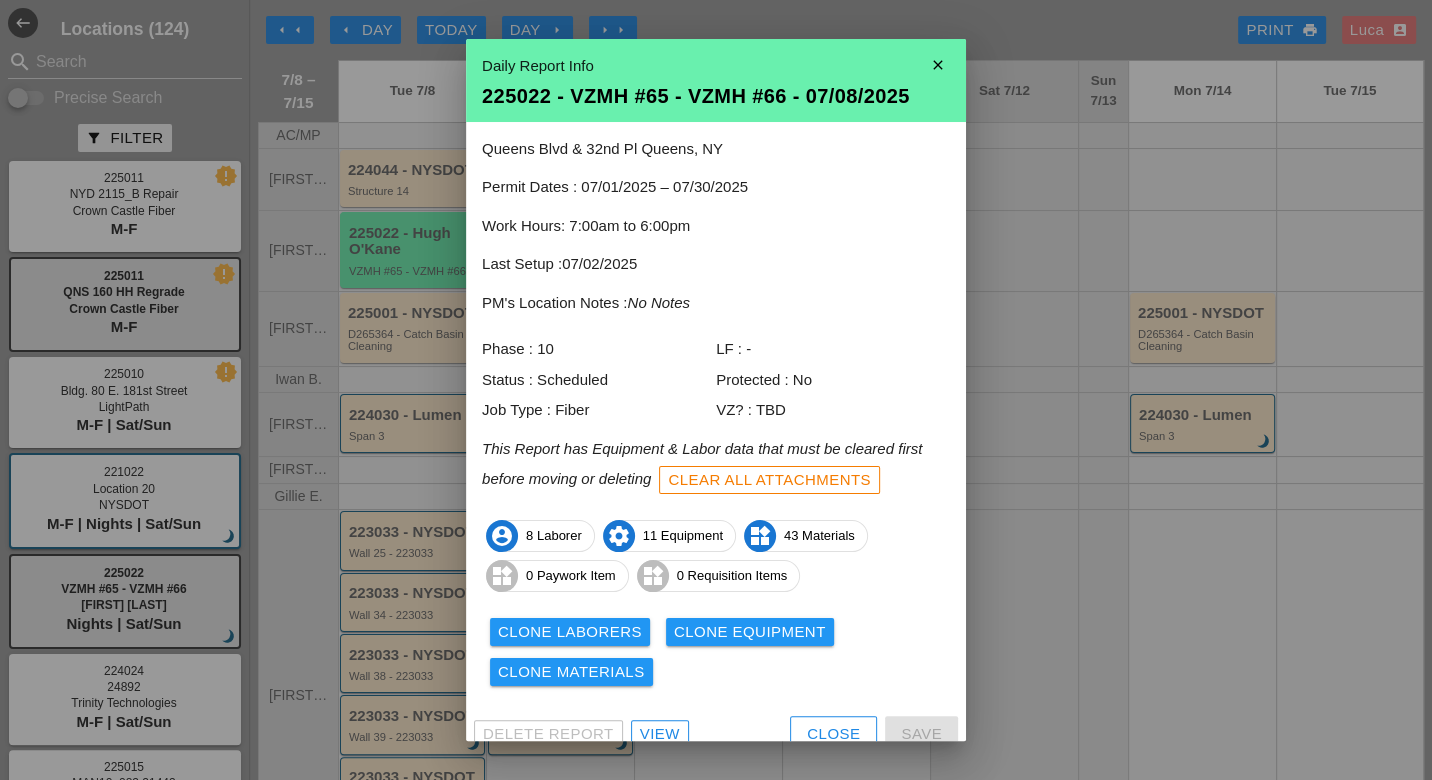 click on "View" at bounding box center (660, 734) 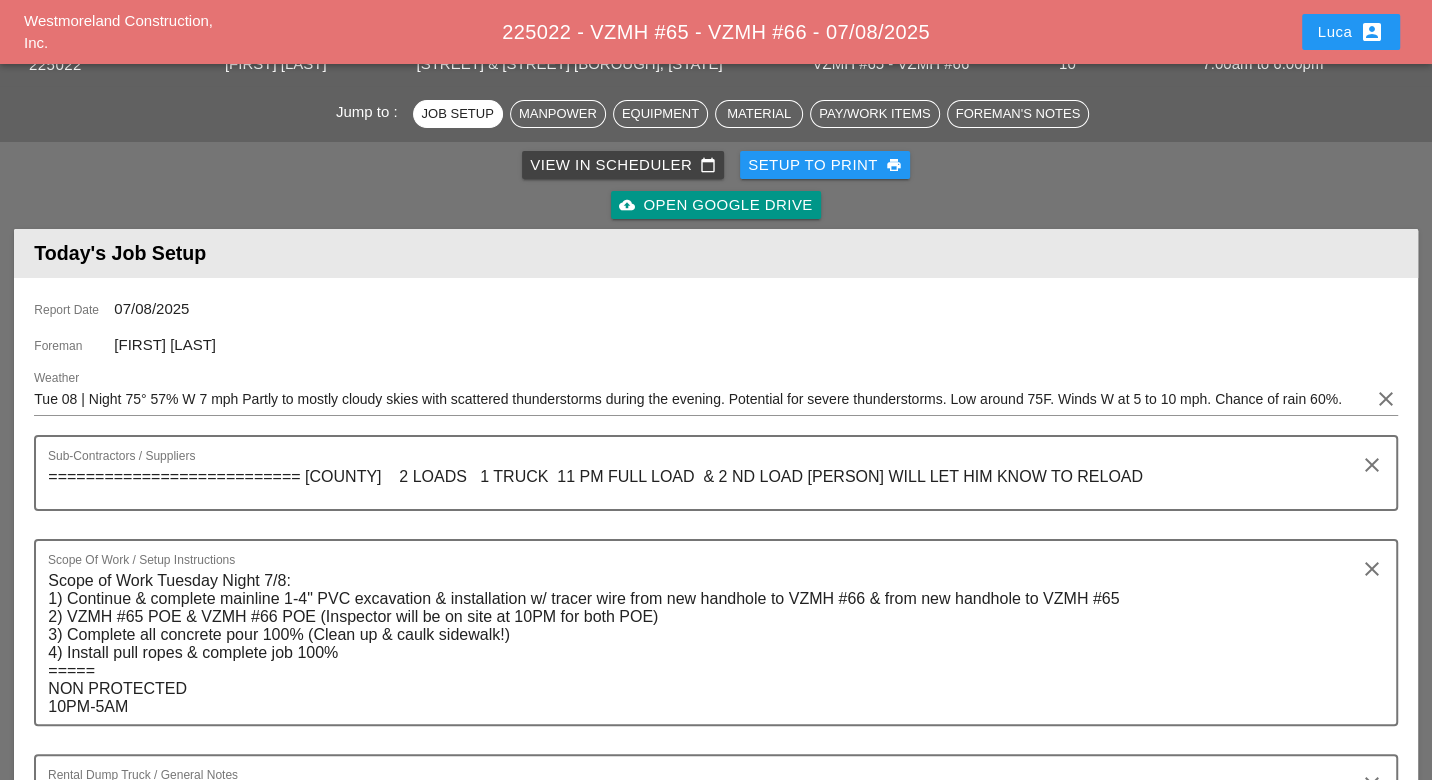 scroll, scrollTop: 0, scrollLeft: 0, axis: both 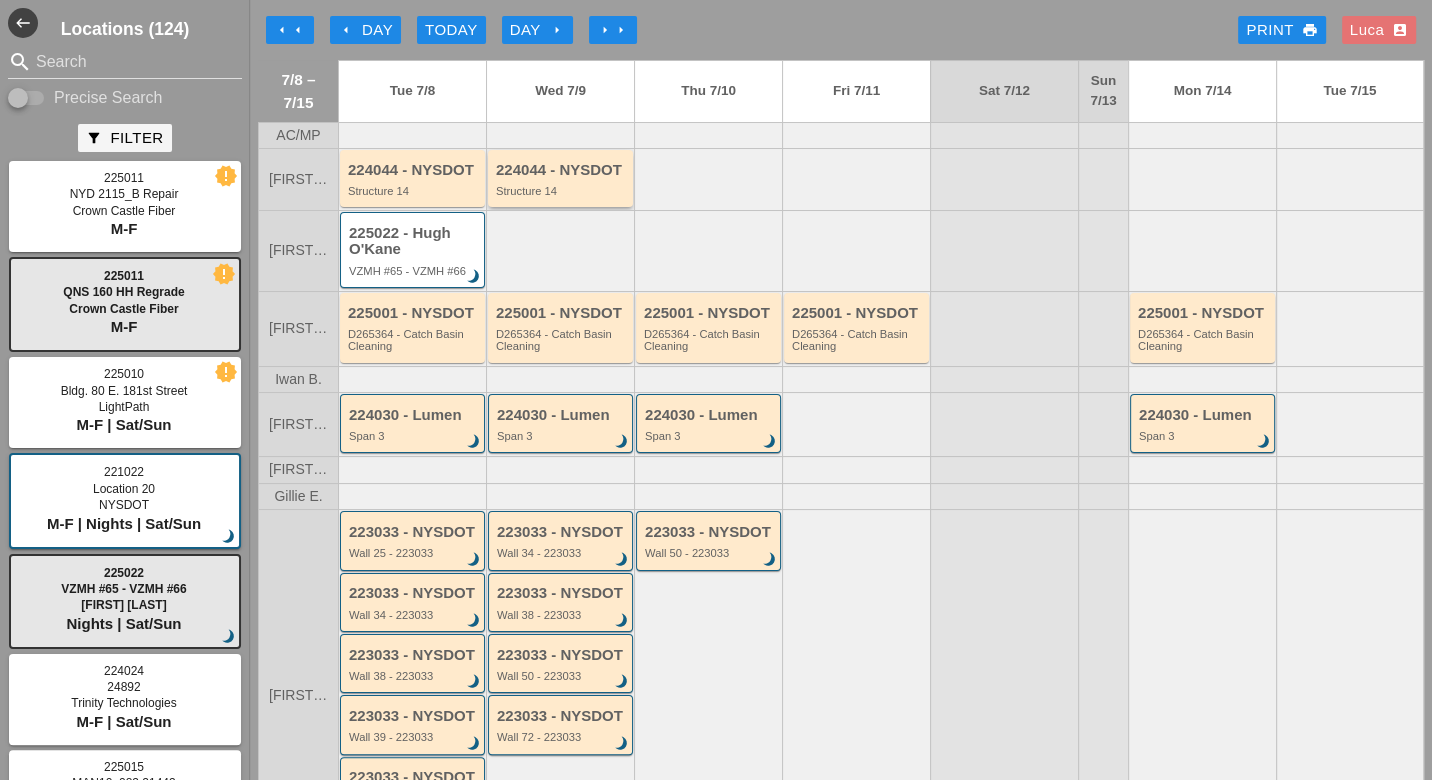 click on "Structure 14" at bounding box center (562, 191) 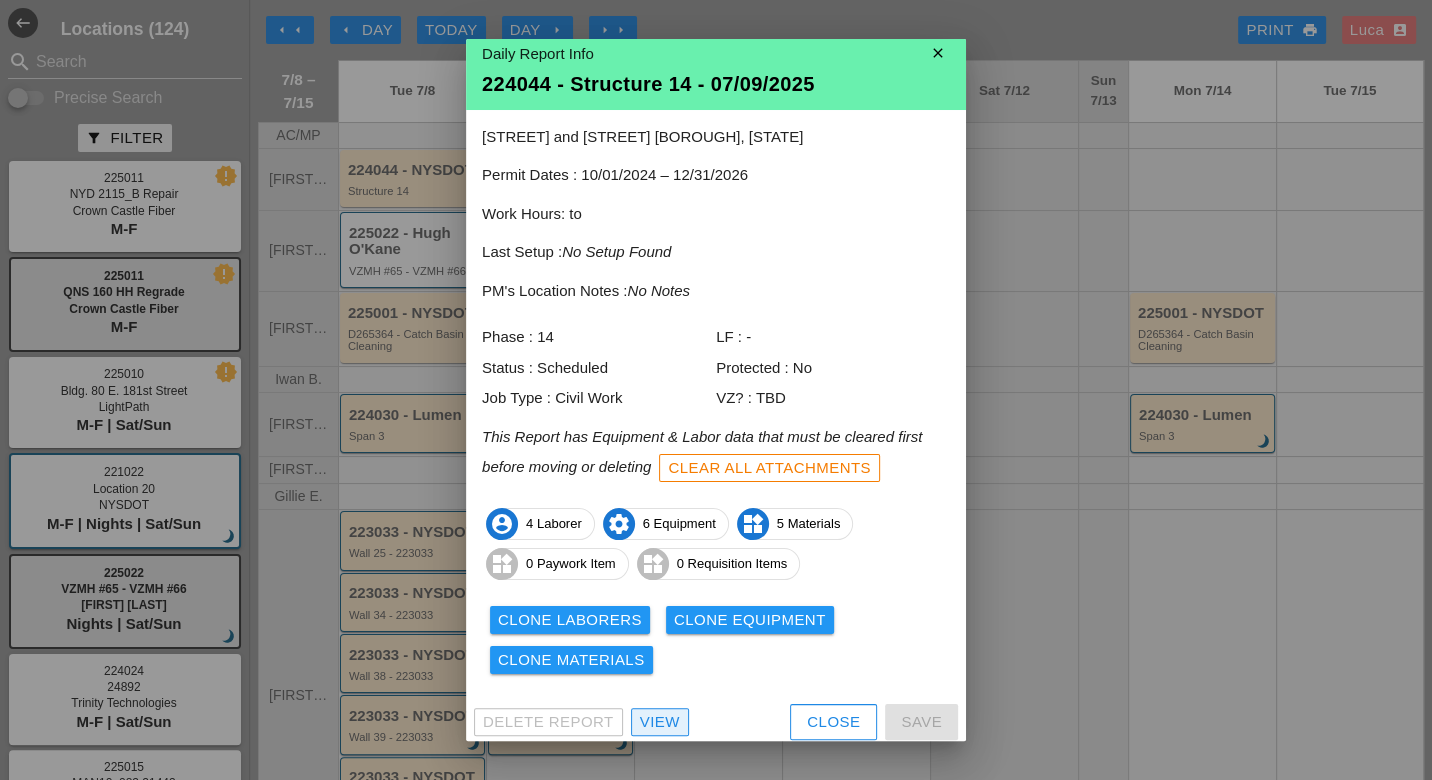 scroll, scrollTop: 17, scrollLeft: 0, axis: vertical 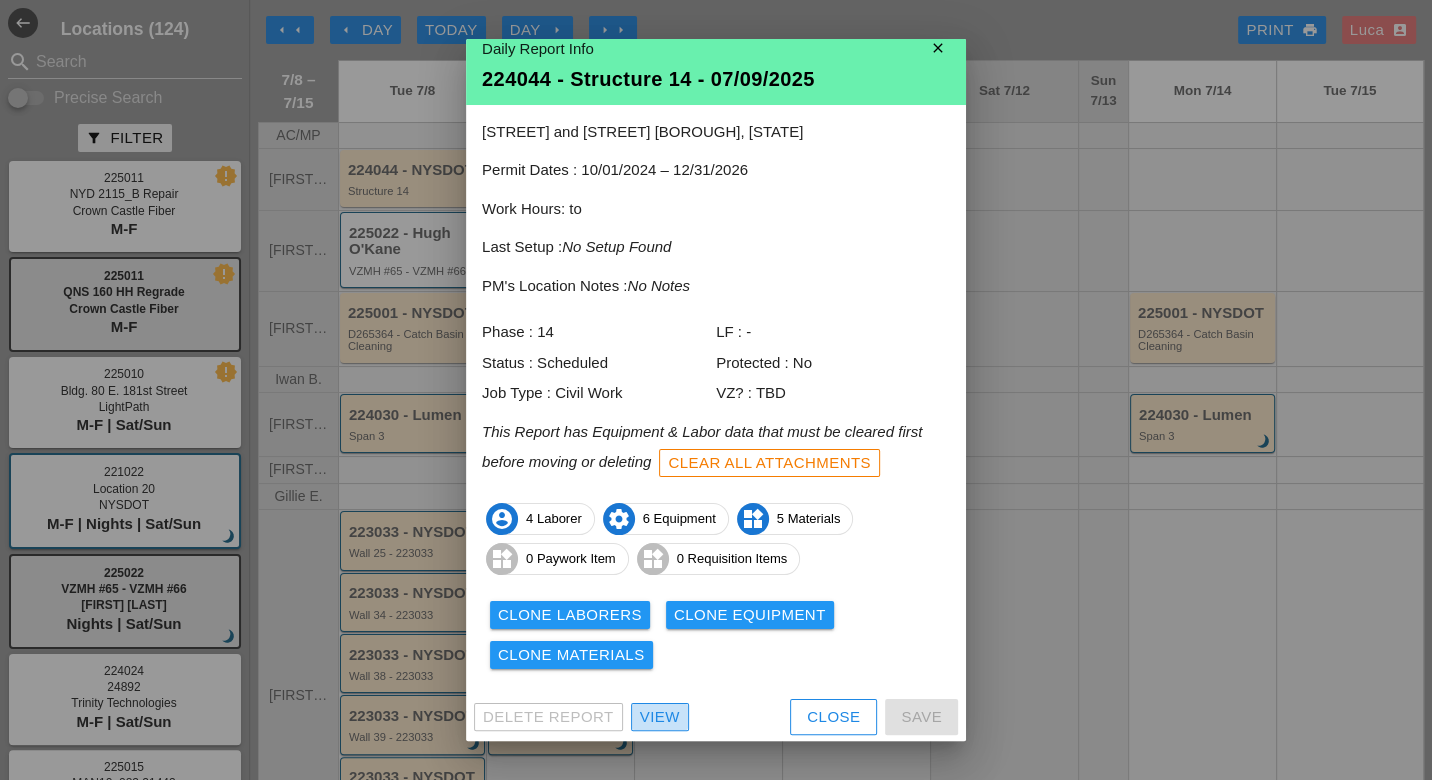 click on "View" at bounding box center [660, 717] 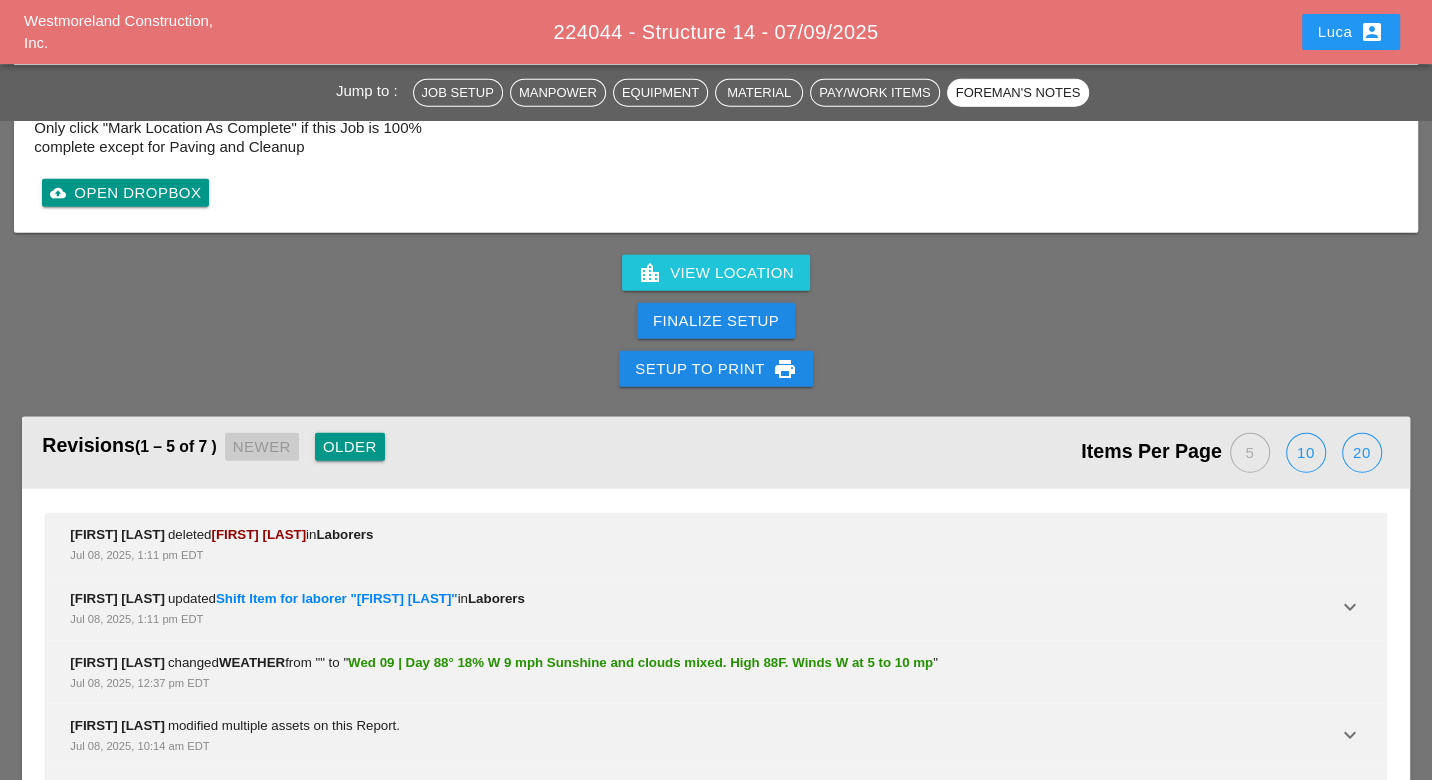 scroll, scrollTop: 3680, scrollLeft: 0, axis: vertical 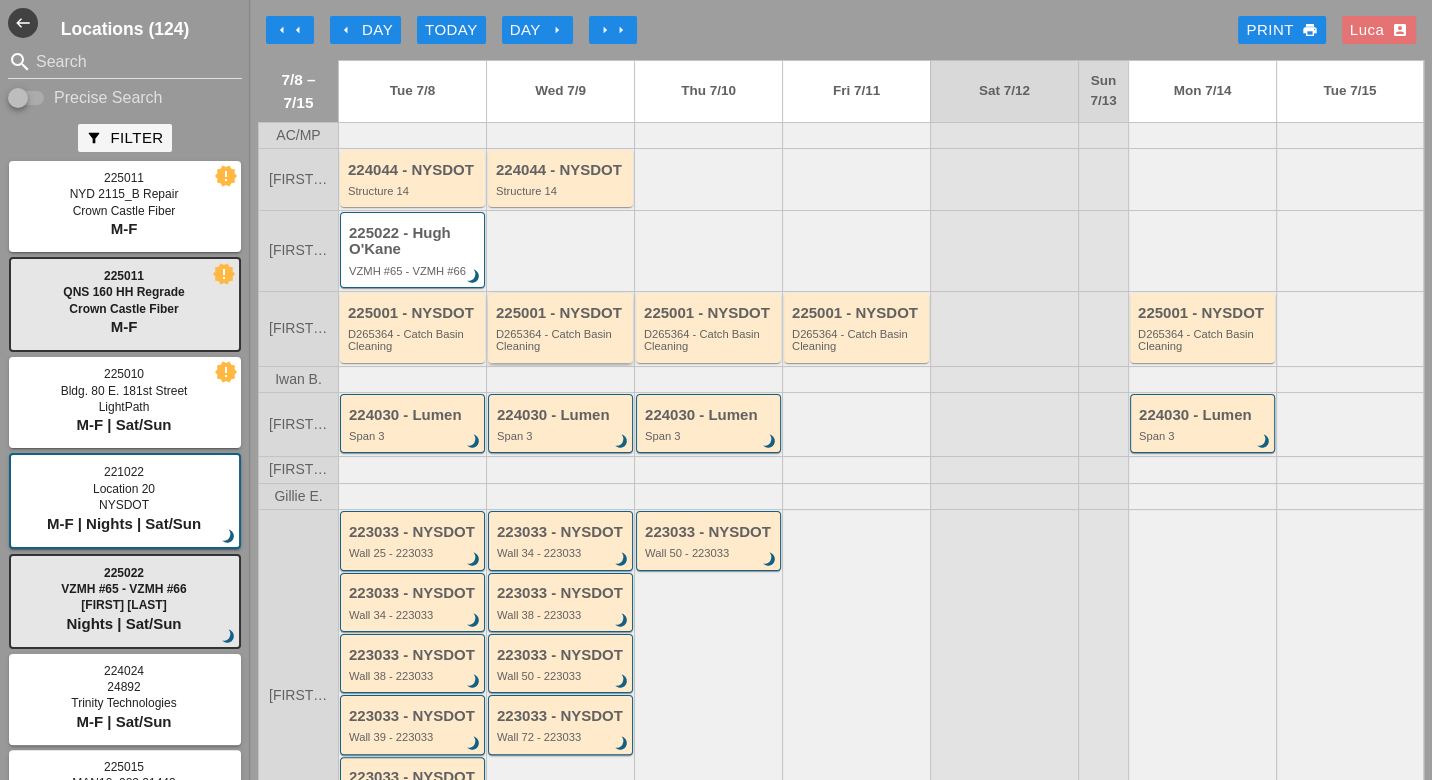 click on "D265364 - Catch Basin Cleaning" at bounding box center (562, 340) 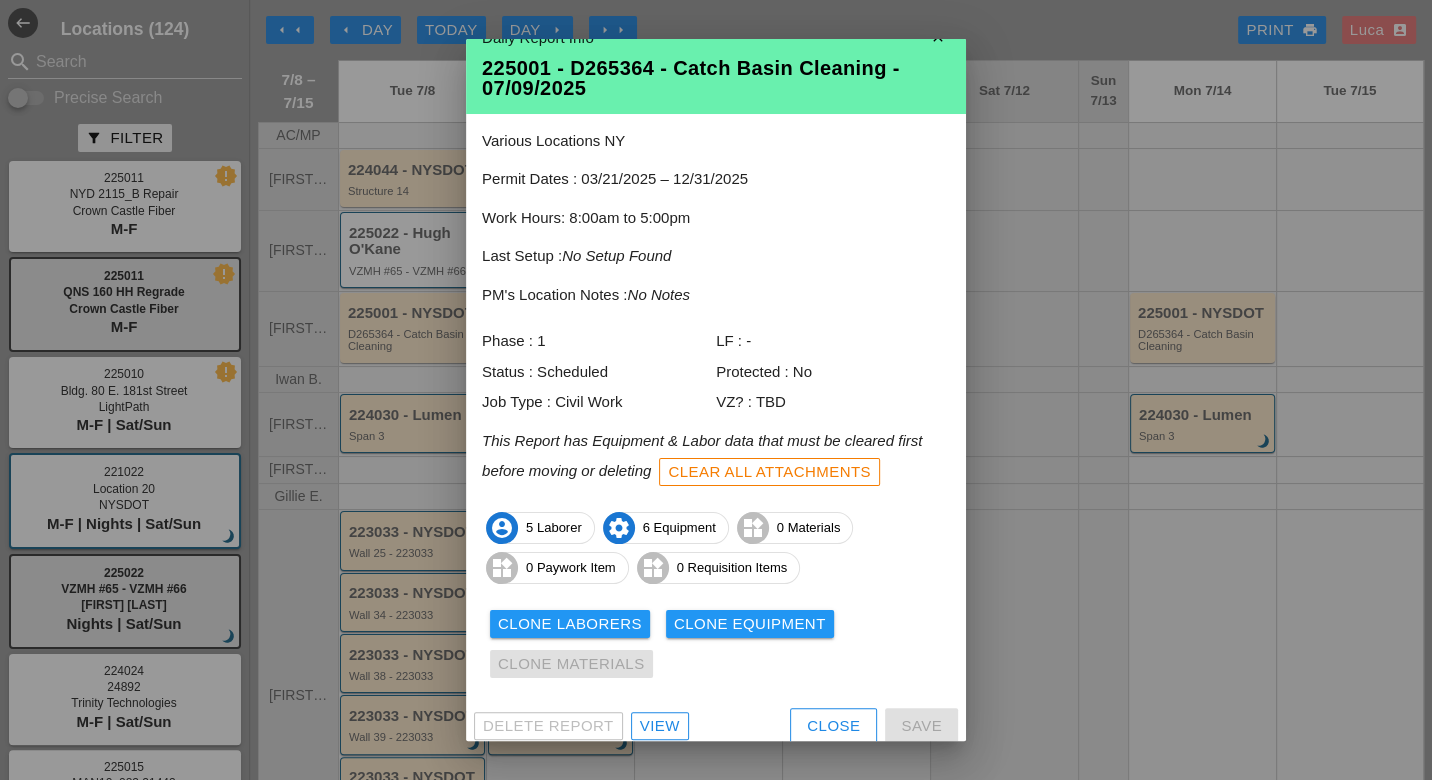 scroll, scrollTop: 38, scrollLeft: 0, axis: vertical 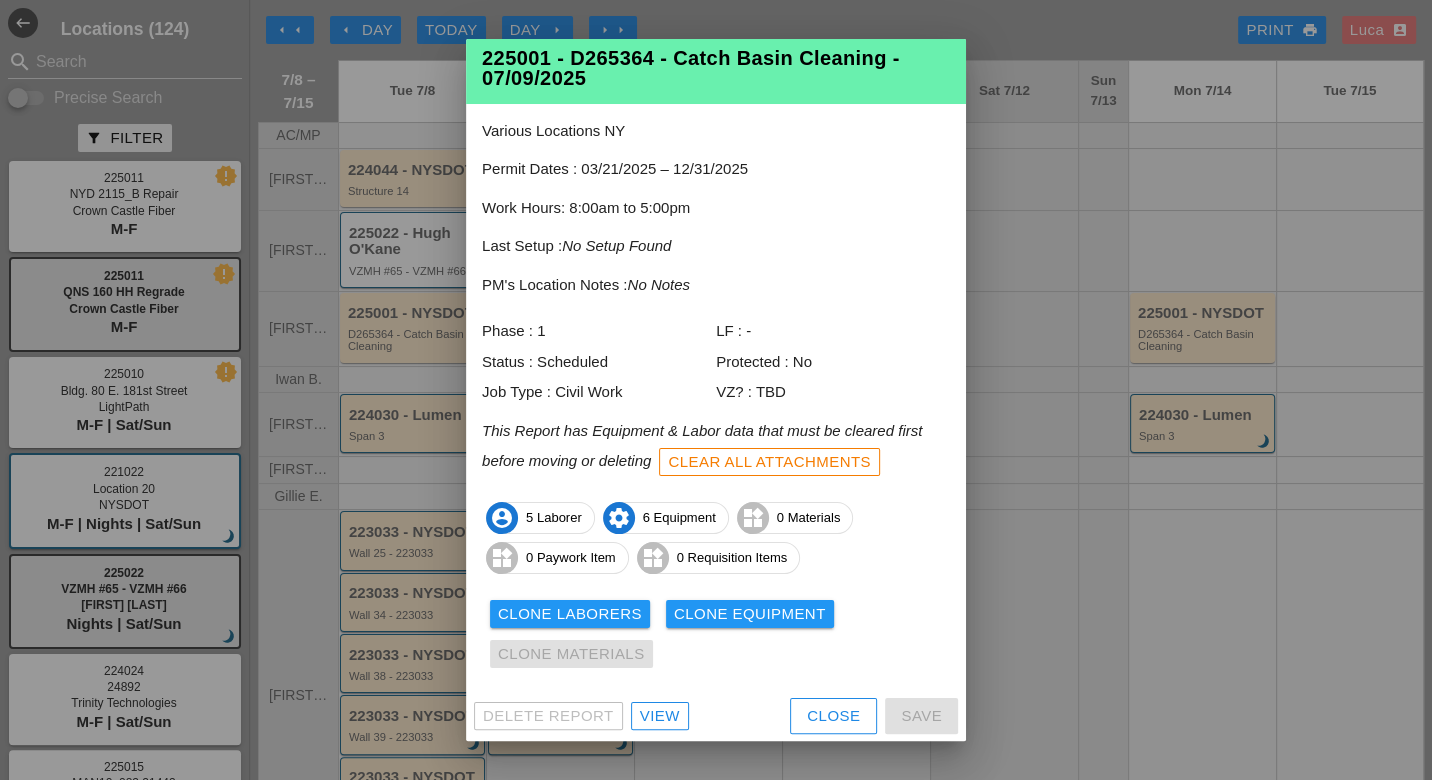 click on "View" at bounding box center (660, 716) 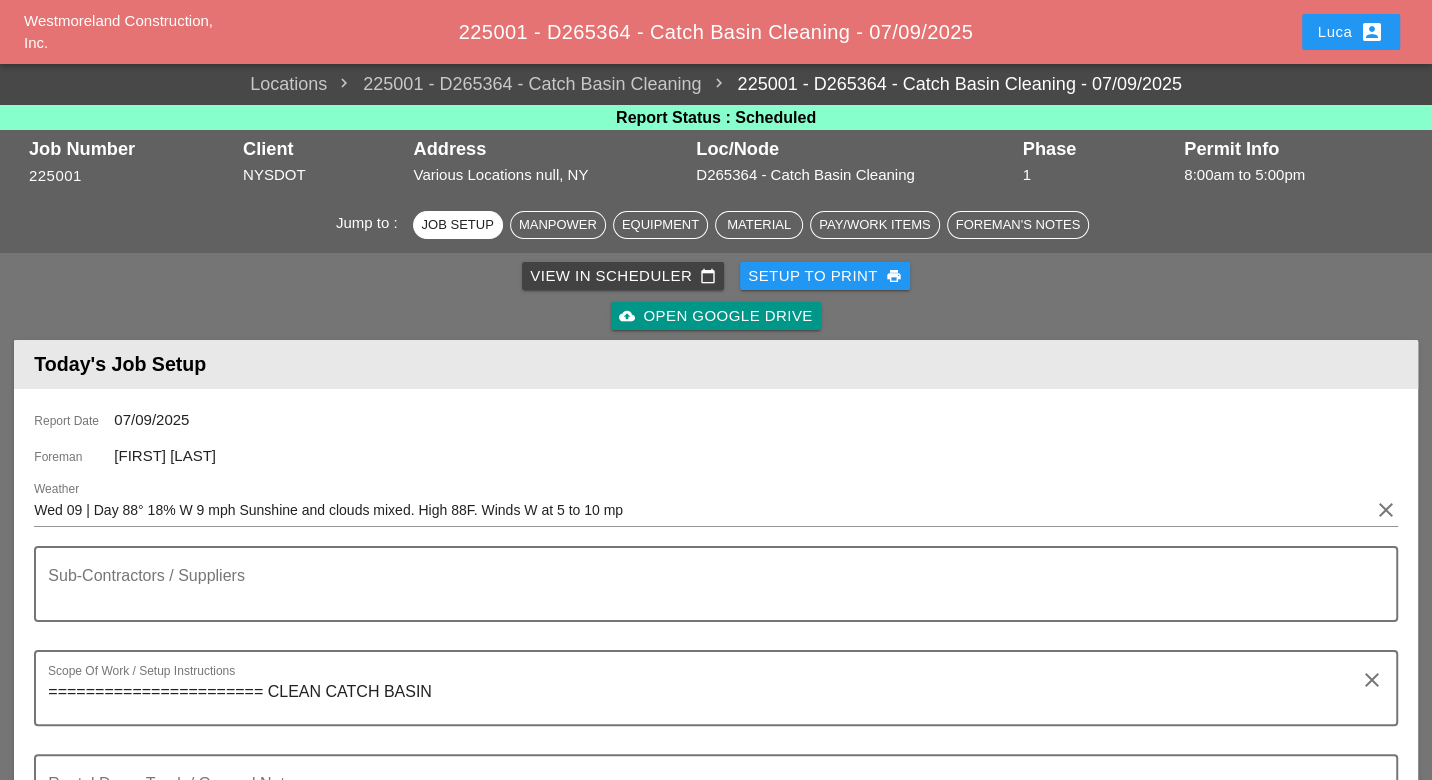 scroll, scrollTop: 0, scrollLeft: 0, axis: both 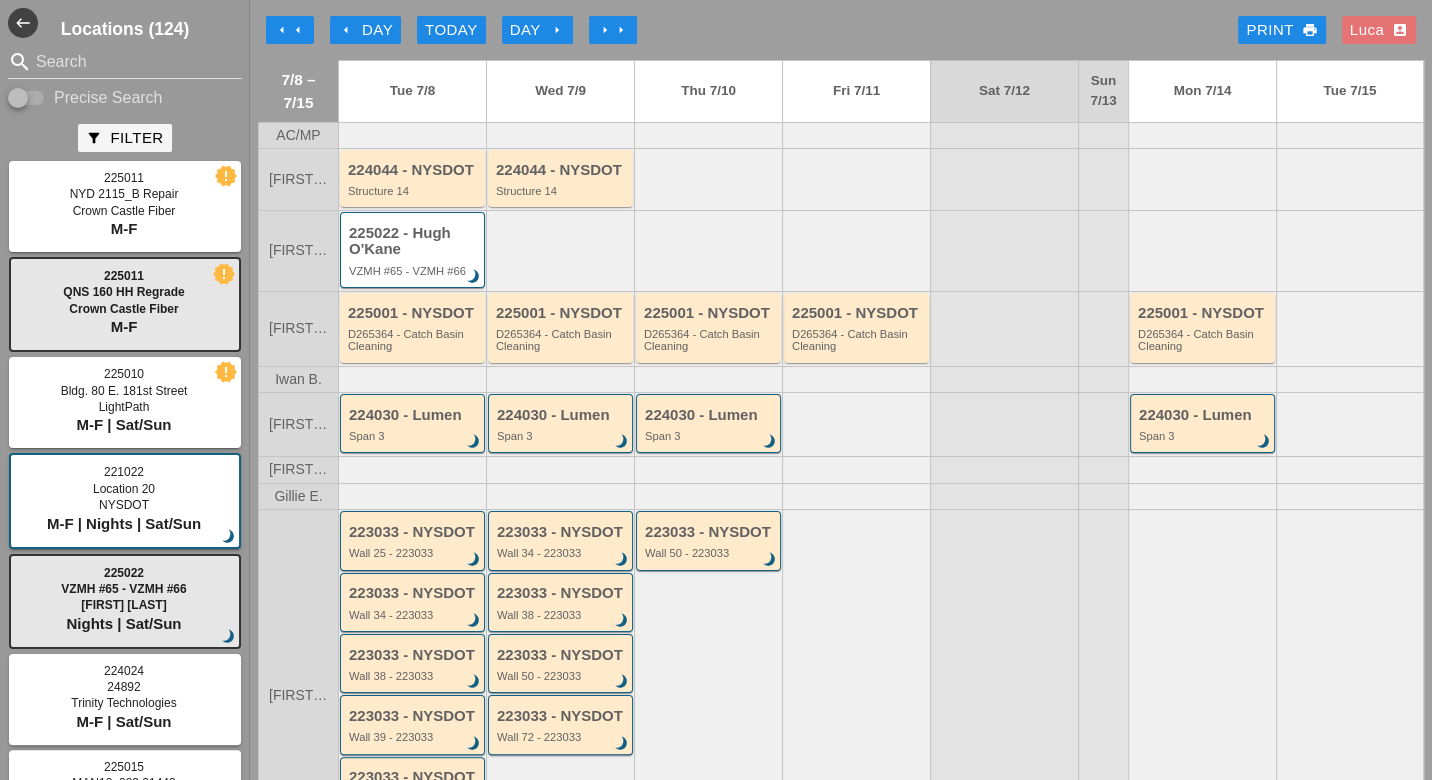 click on "arrow_left" at bounding box center [298, 30] 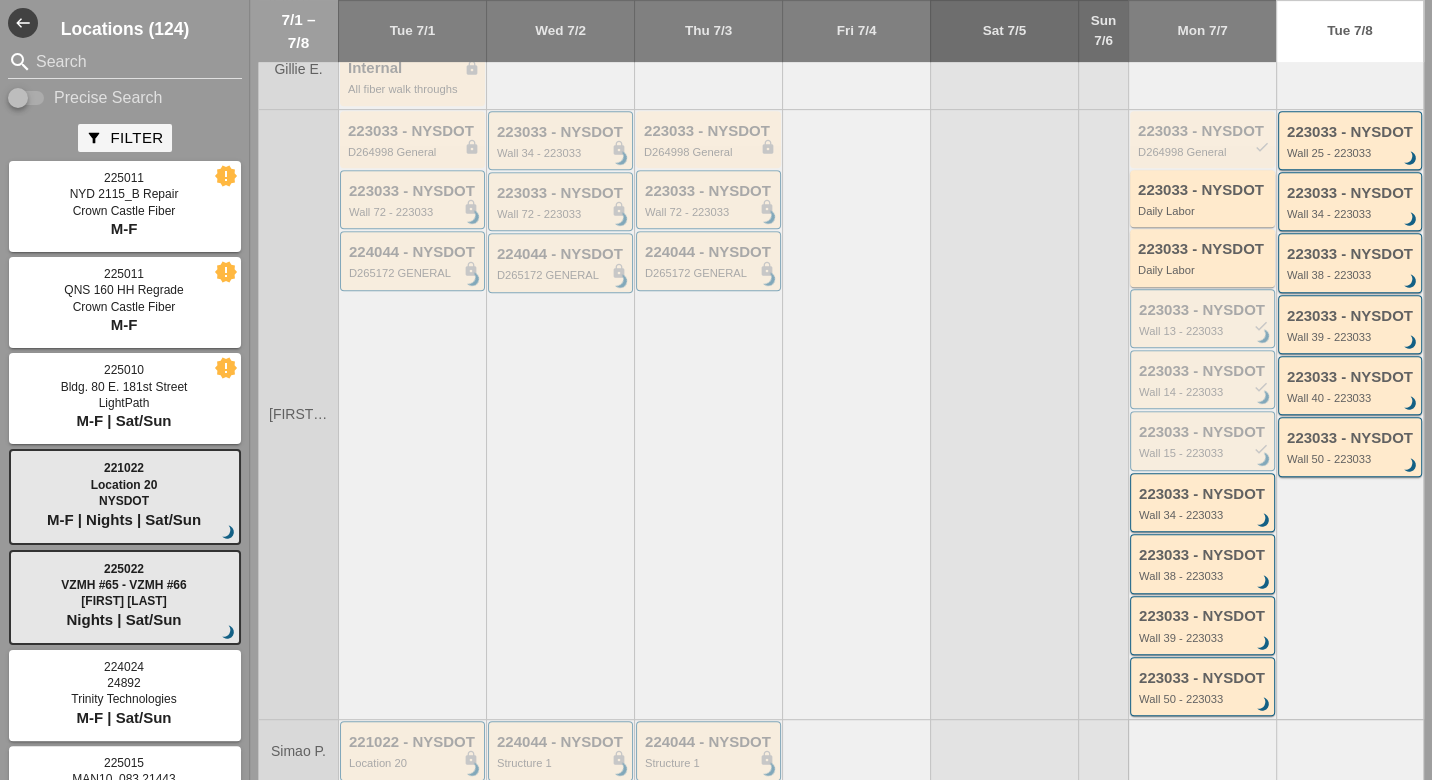 scroll, scrollTop: 947, scrollLeft: 0, axis: vertical 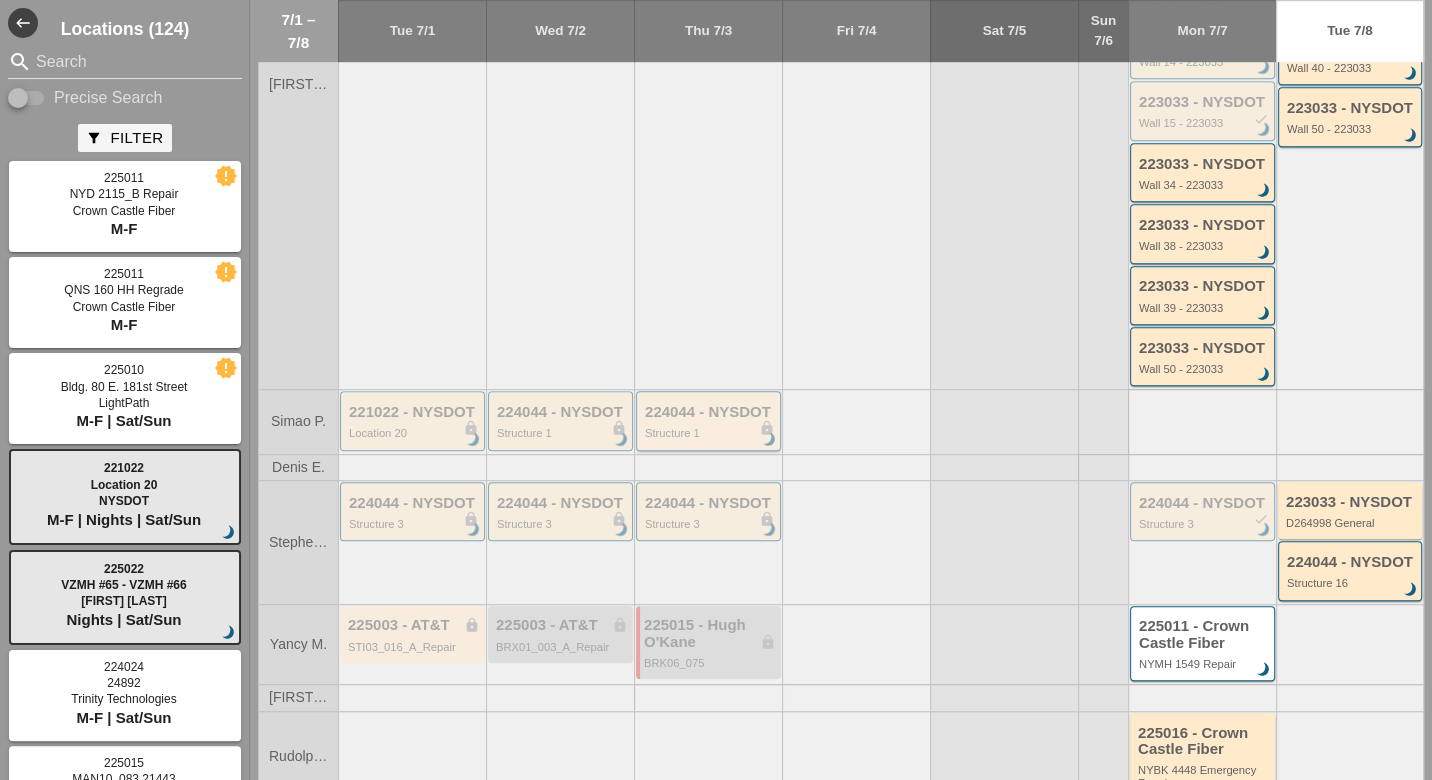 click on "Structure 1" at bounding box center (710, 433) 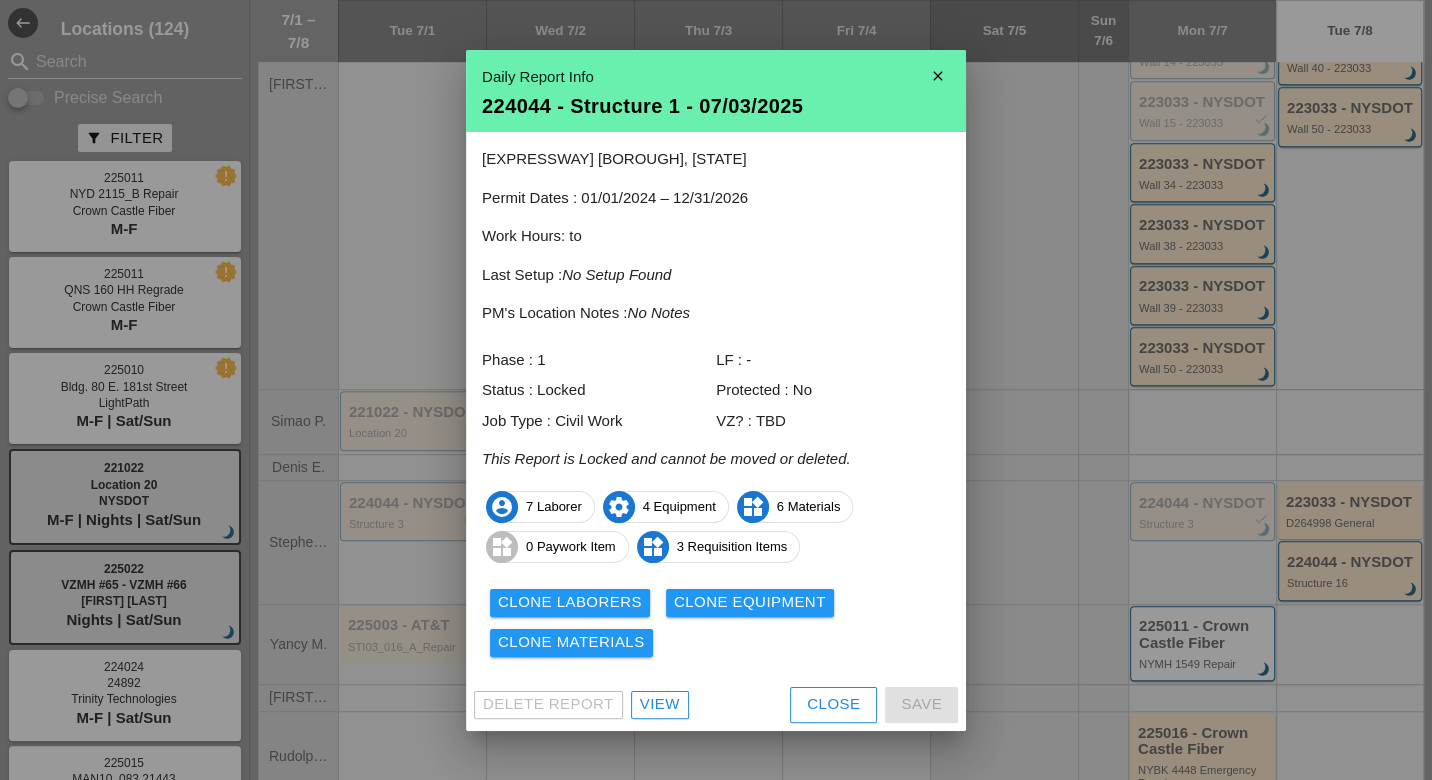 click on "View" at bounding box center (660, 704) 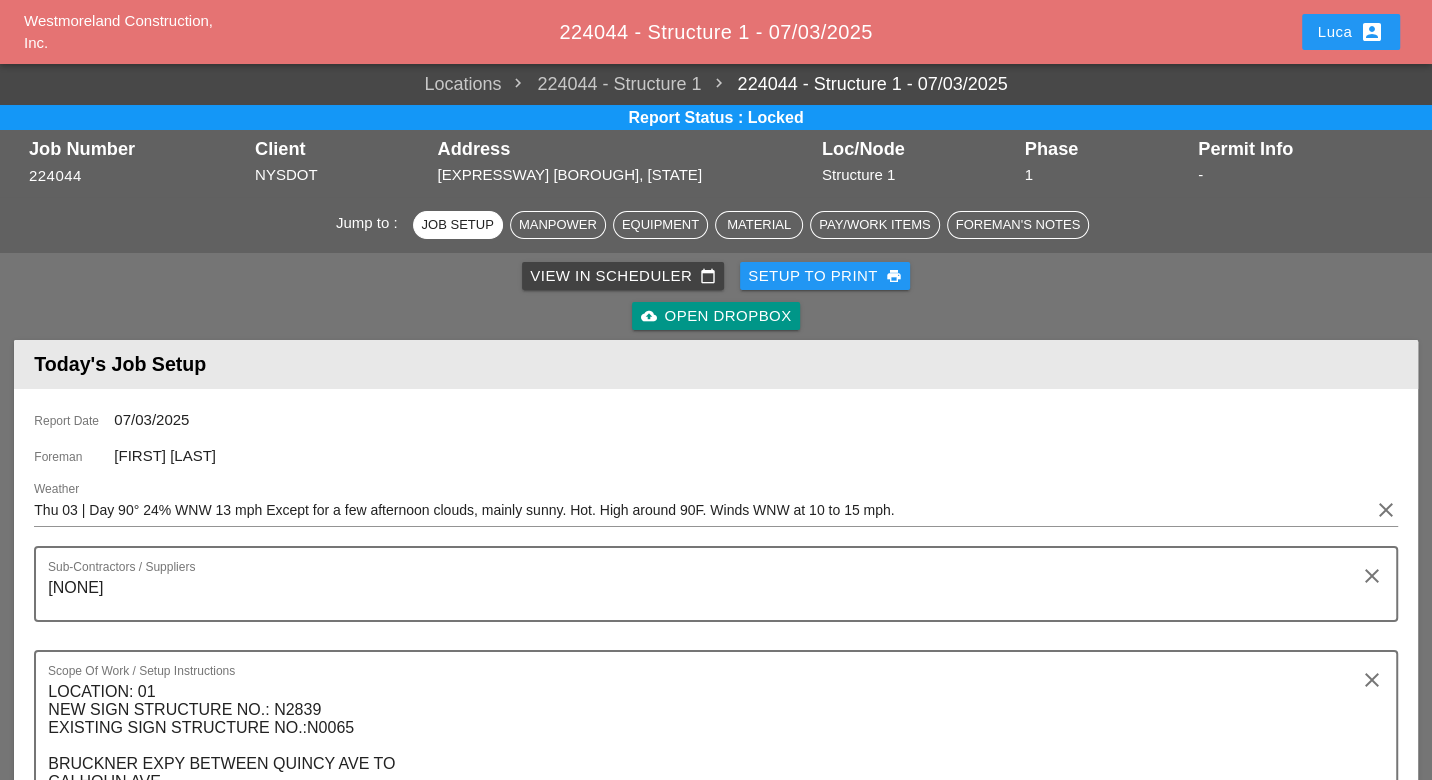 click on "cloud_upload Open Dropbox" at bounding box center (715, 316) 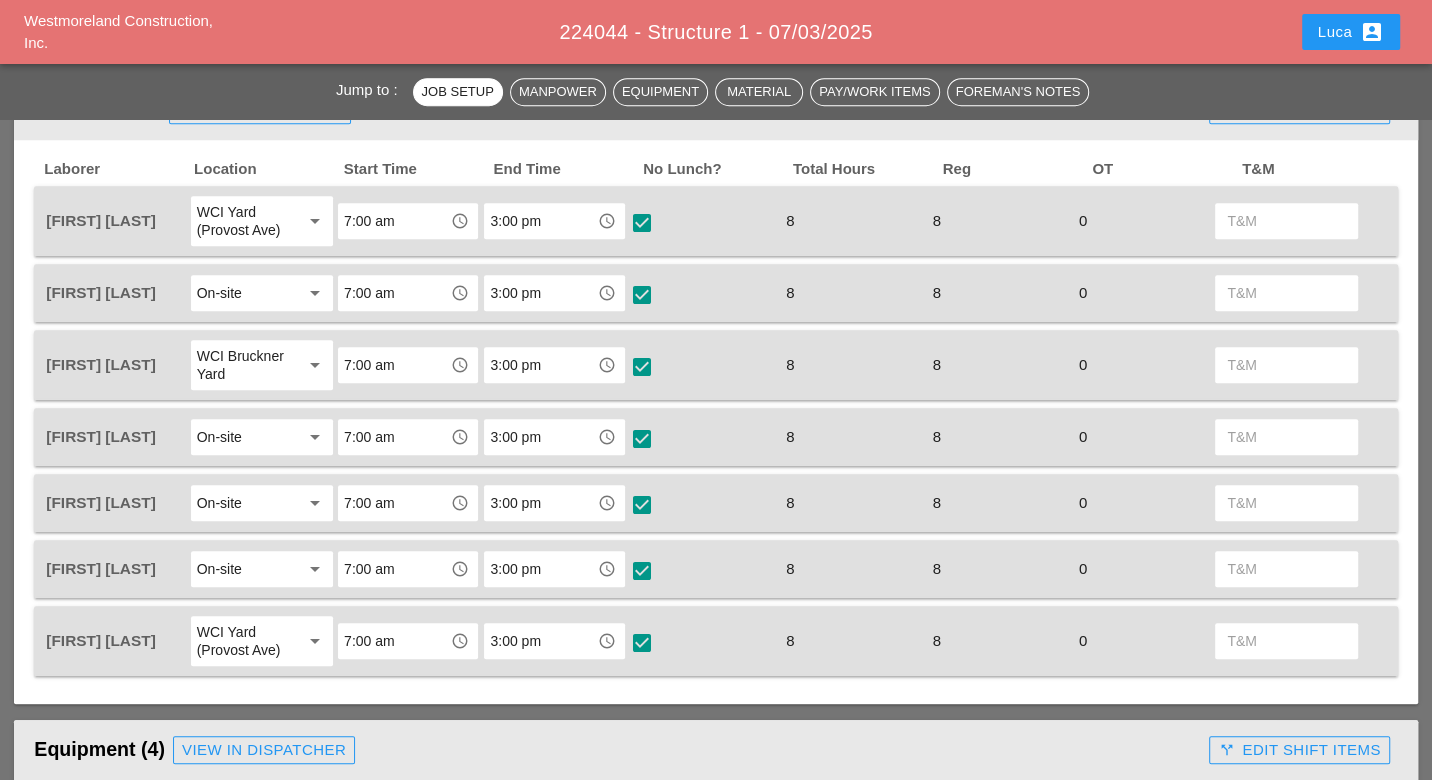 scroll, scrollTop: 1111, scrollLeft: 0, axis: vertical 